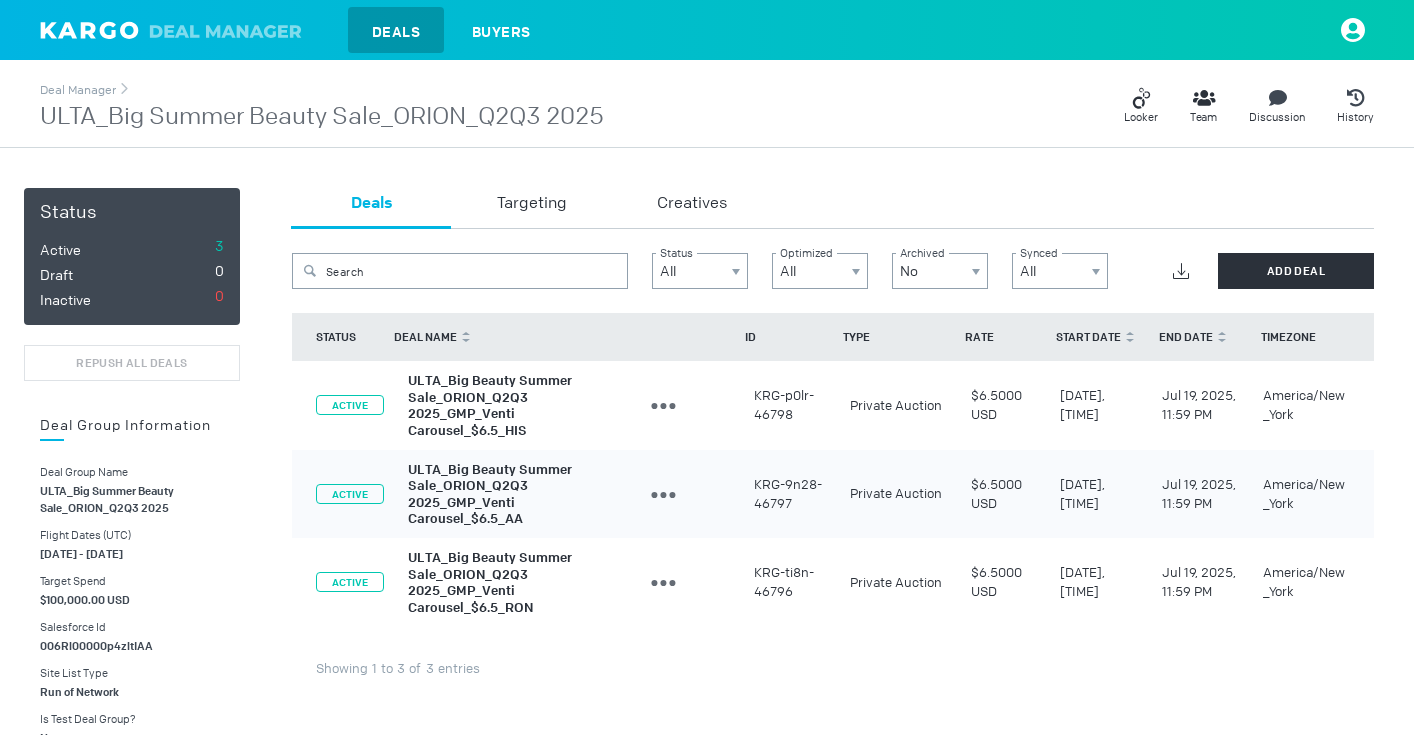 scroll, scrollTop: 0, scrollLeft: 0, axis: both 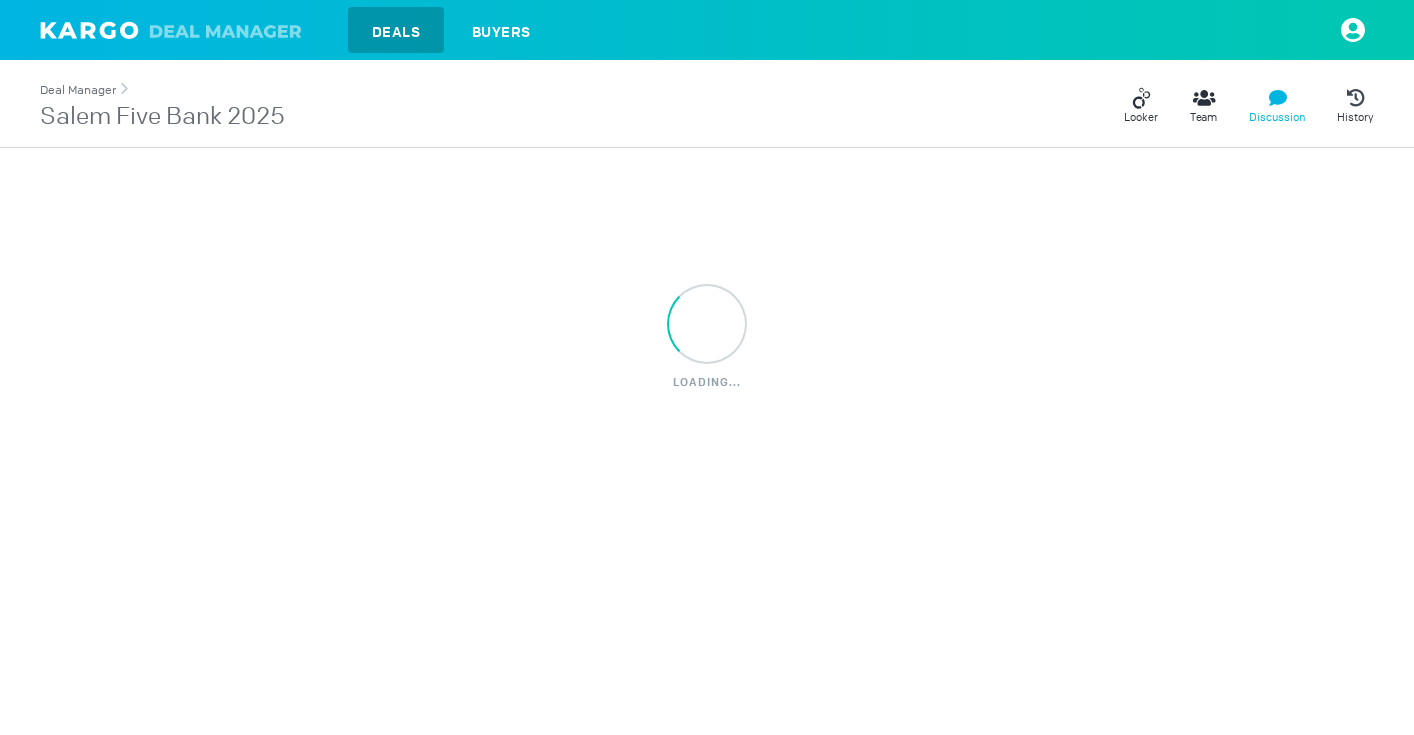 click on "Deal Manager" at bounding box center [78, 90] 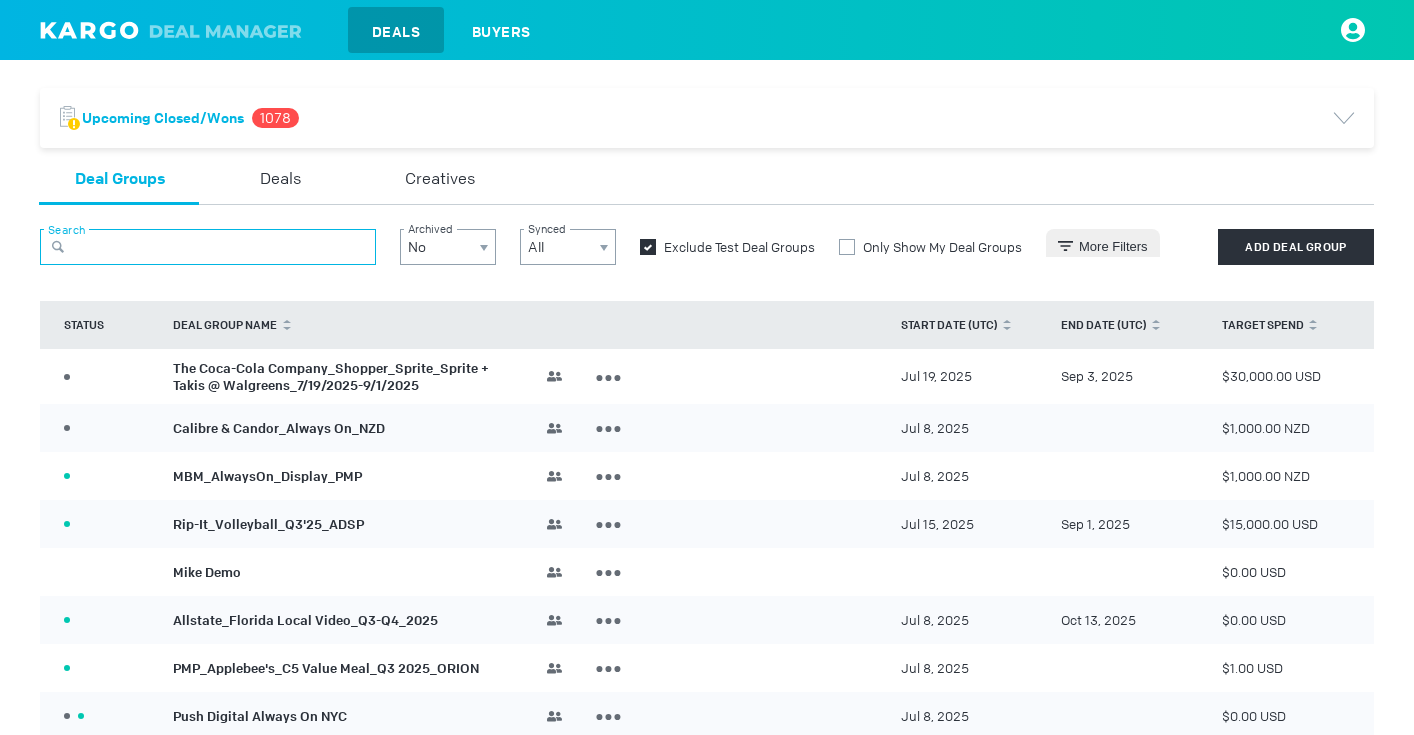 click at bounding box center [208, 247] 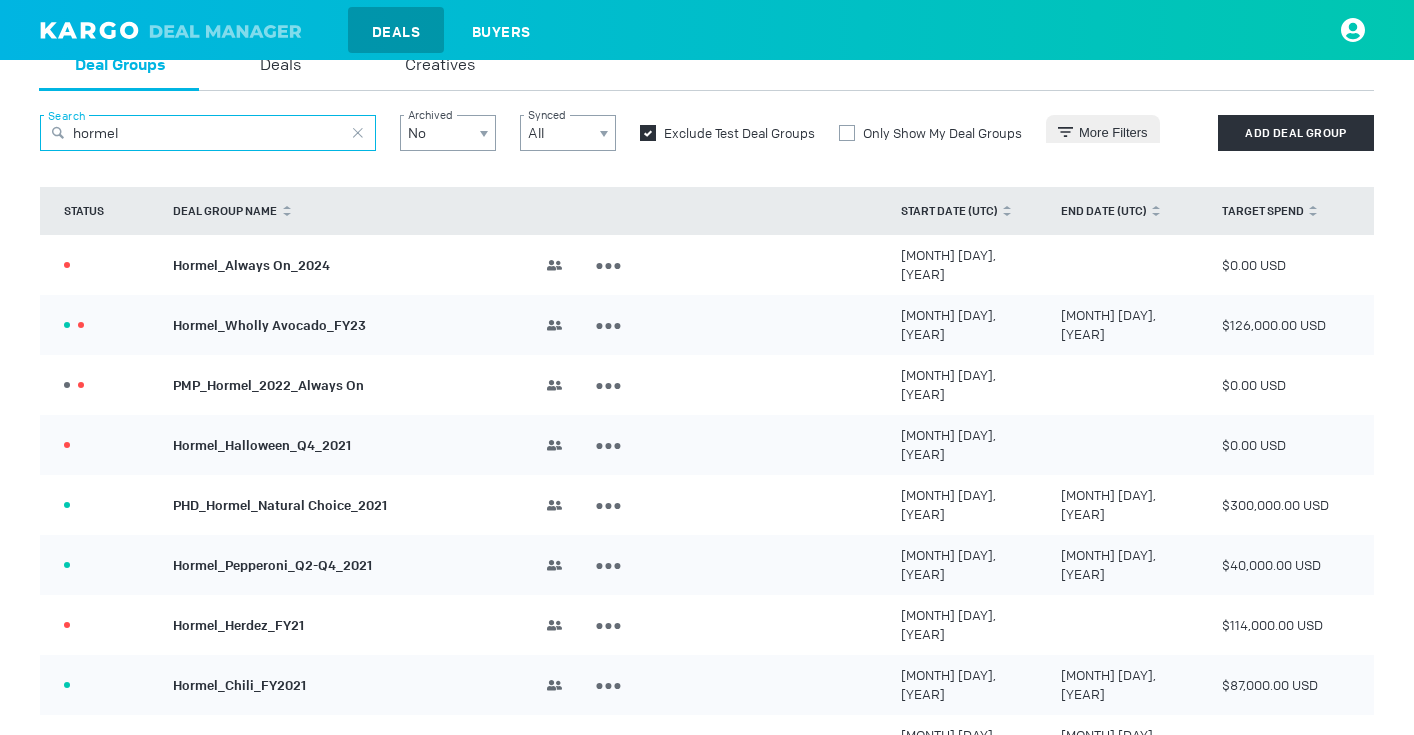 scroll, scrollTop: 143, scrollLeft: 0, axis: vertical 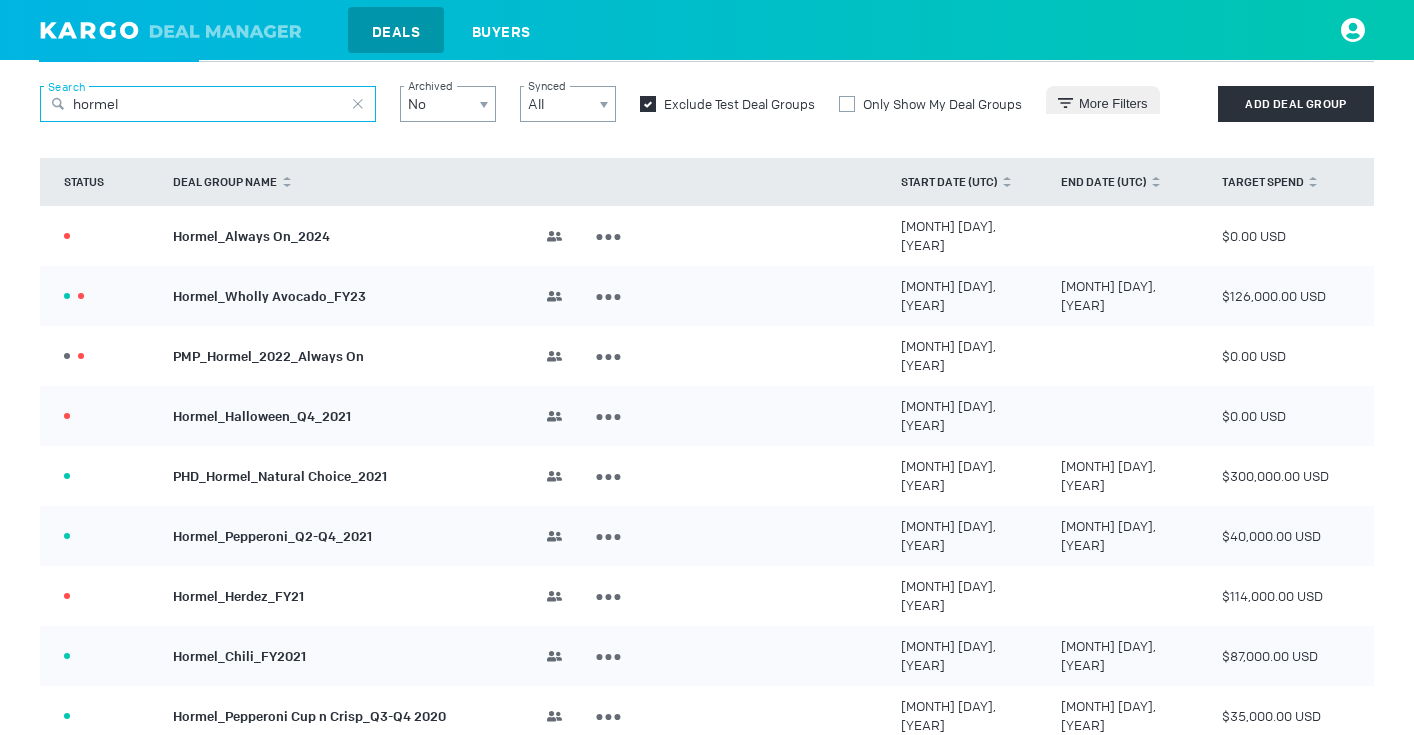 type on "hormel" 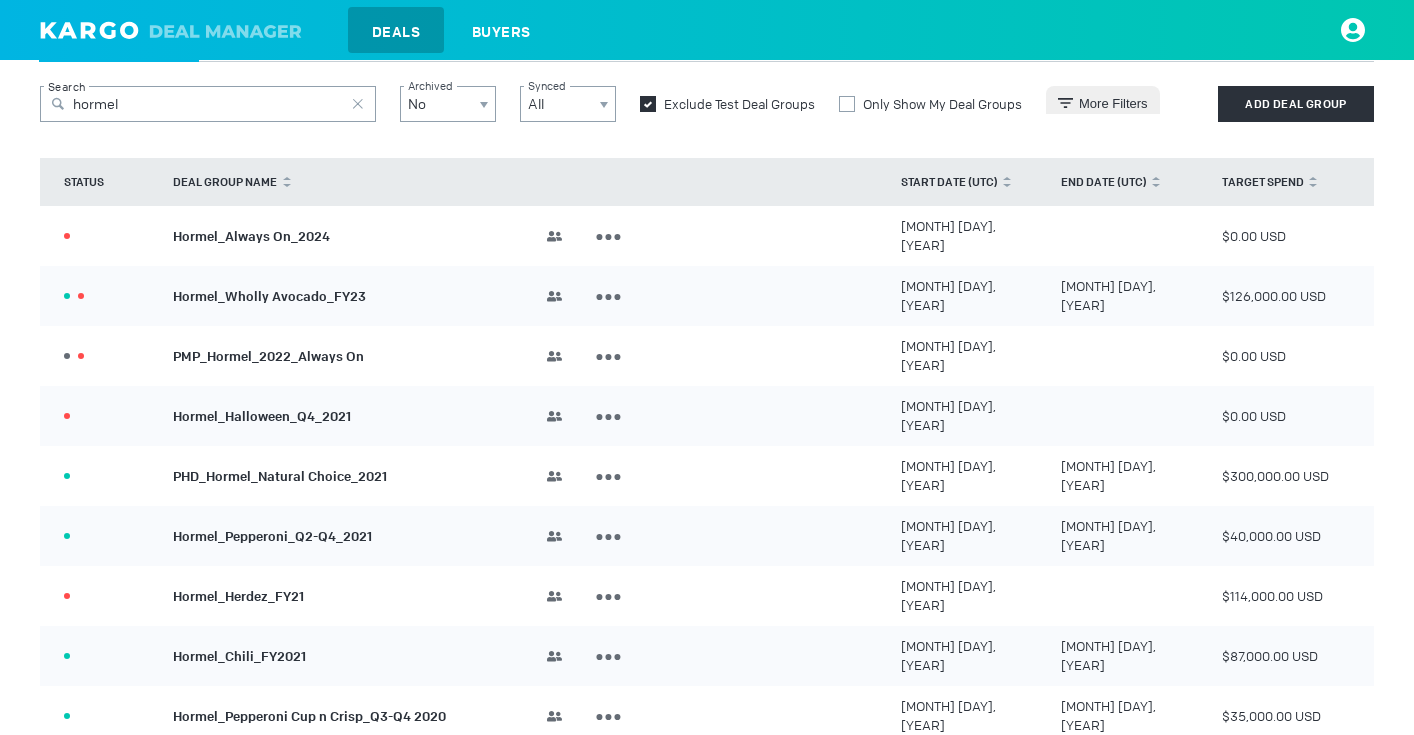 click on "Hormel_Wholly Avocado_FY23" at bounding box center [269, 295] 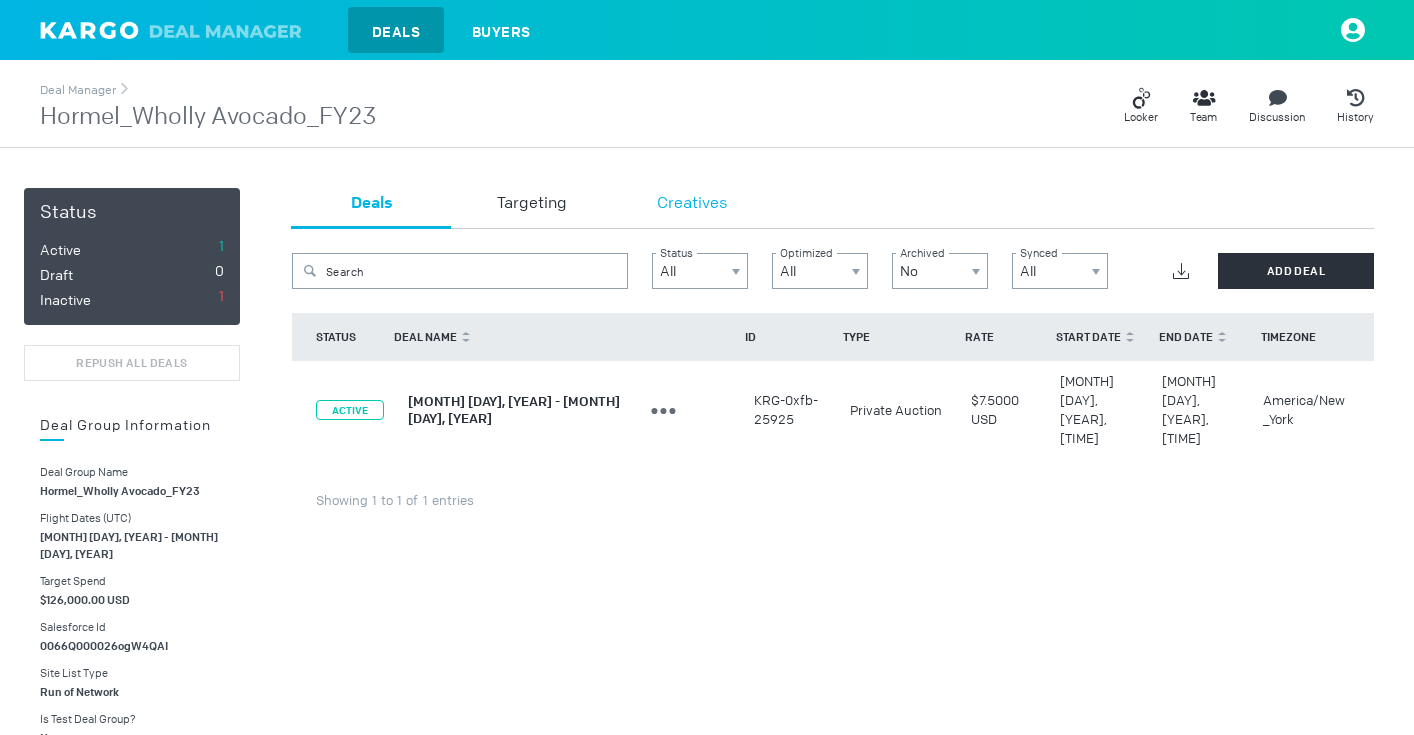 click on "Creatives" at bounding box center [692, 204] 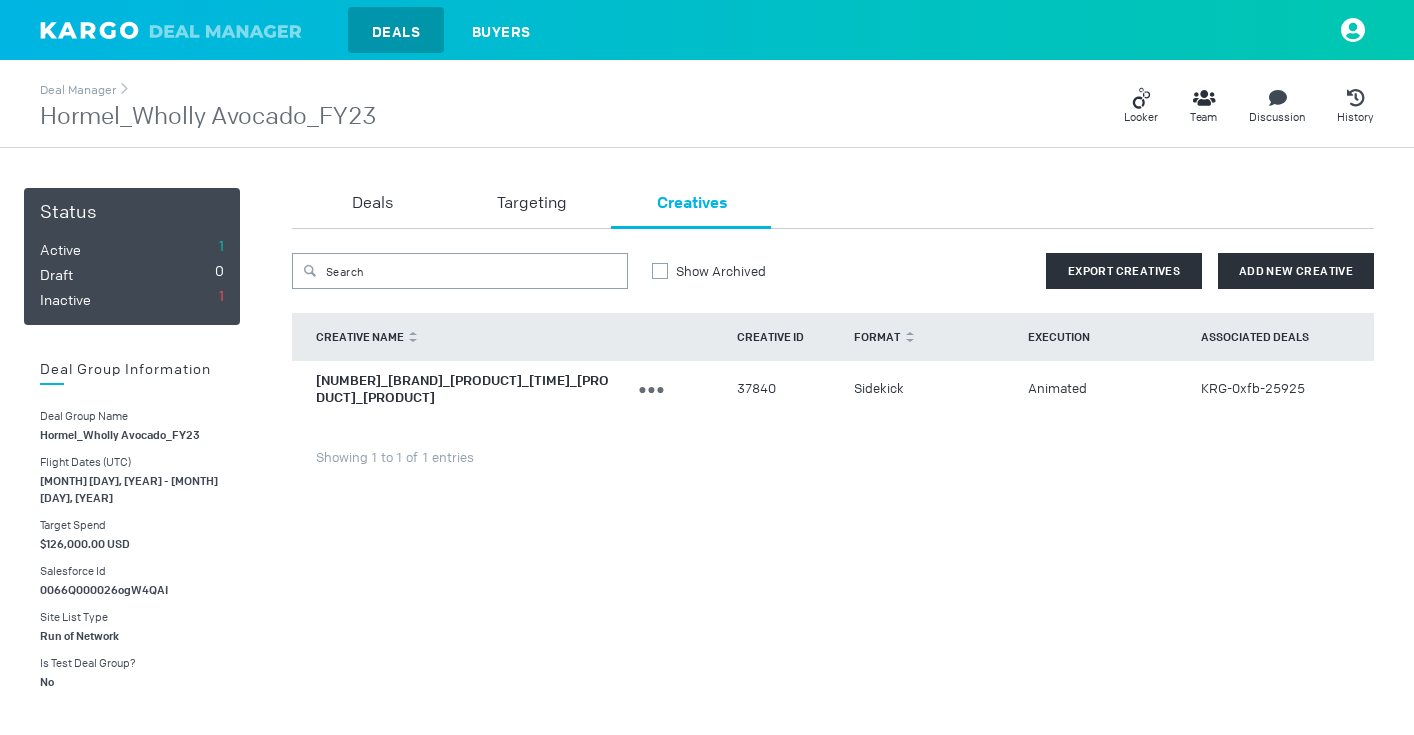 click on "352311796_PMP_Hormel_Wholly Avocado_Sidekick_EXP Whack A Mole" at bounding box center [462, 389] 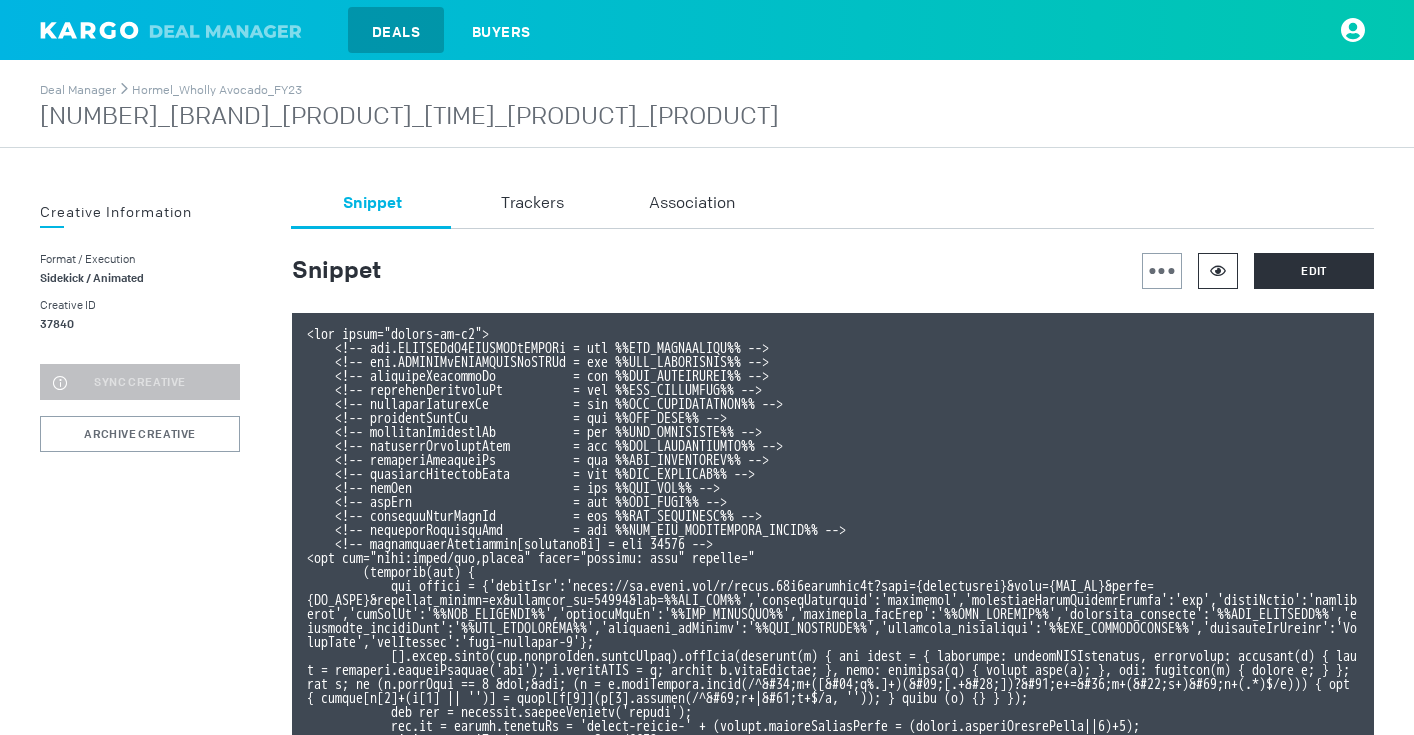 click at bounding box center [1218, 270] 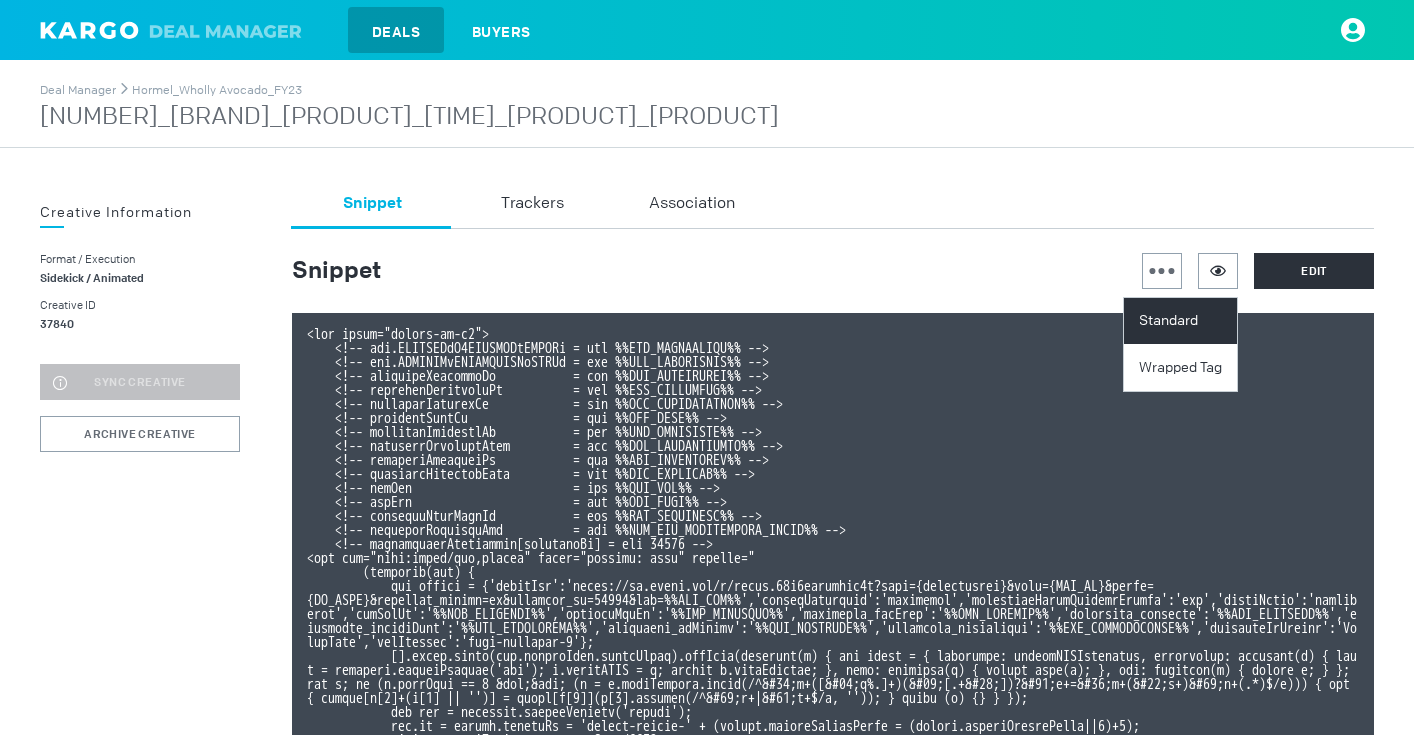 click on "Standard" at bounding box center [1183, 321] 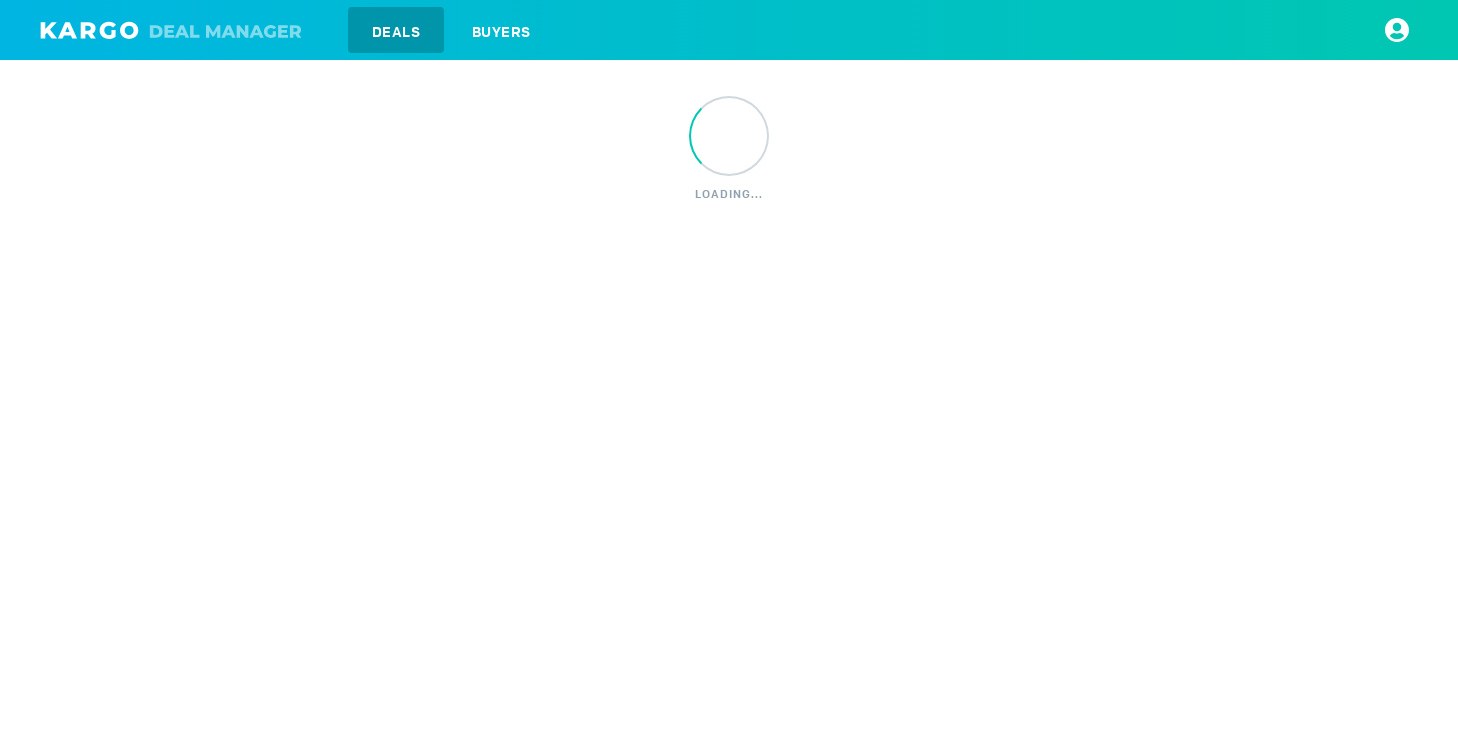 scroll, scrollTop: 0, scrollLeft: 0, axis: both 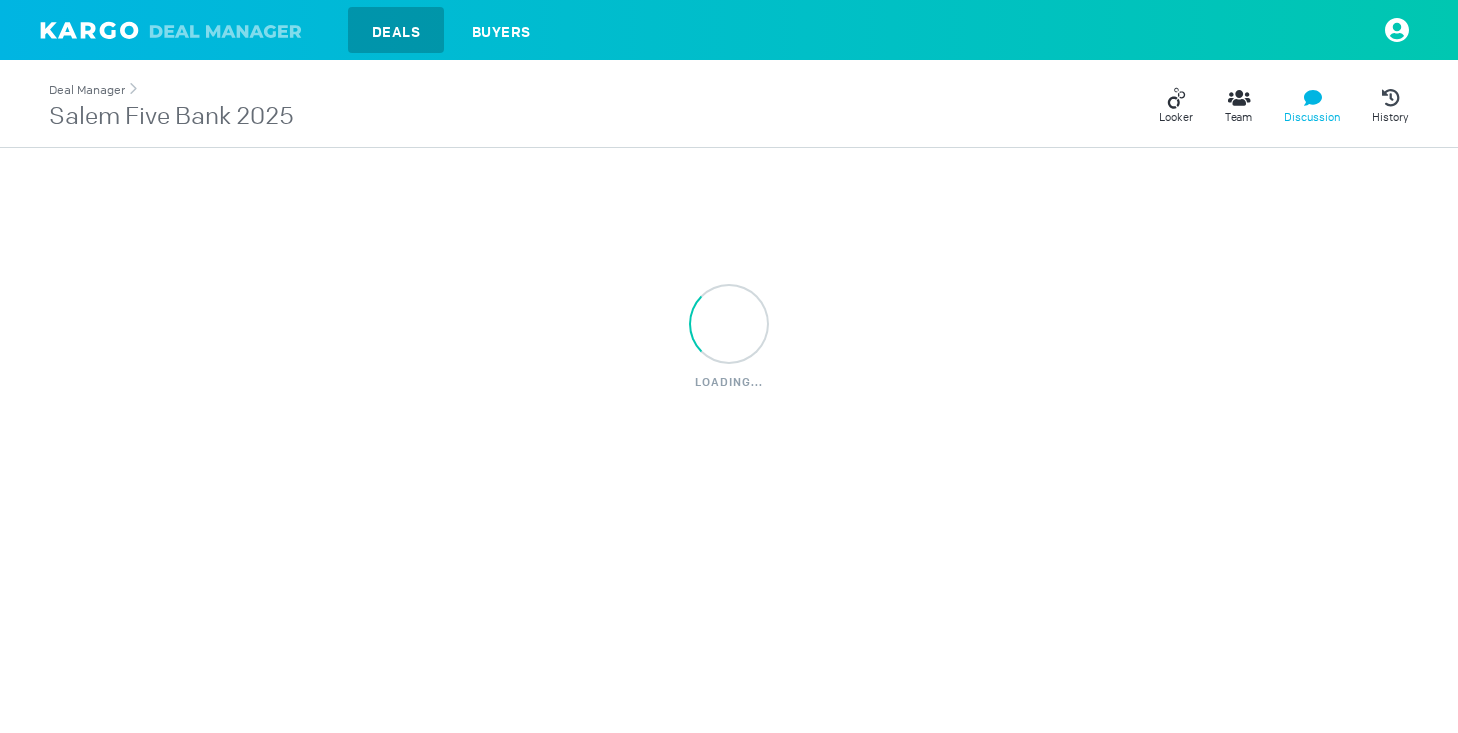 click on "Deal Manager" at bounding box center [87, 90] 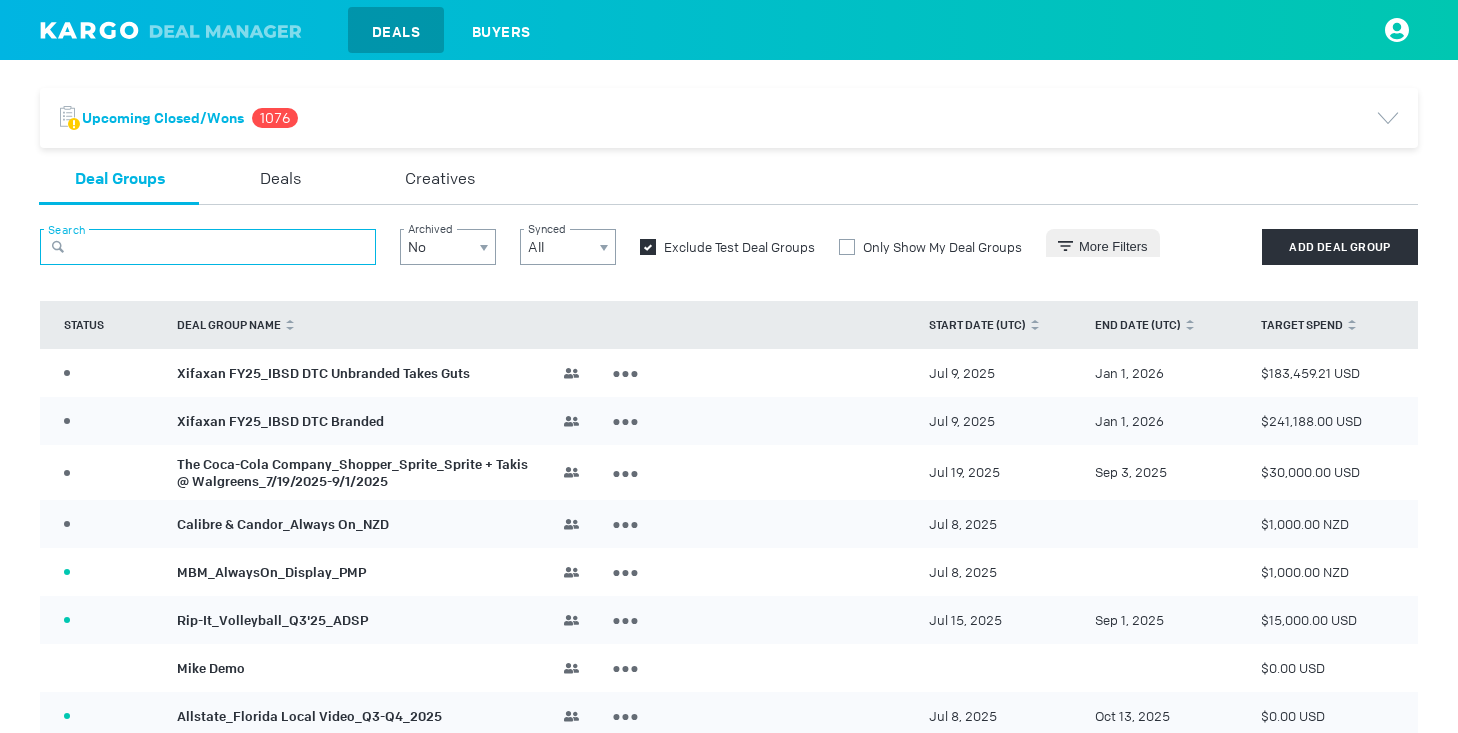 click at bounding box center [208, 247] 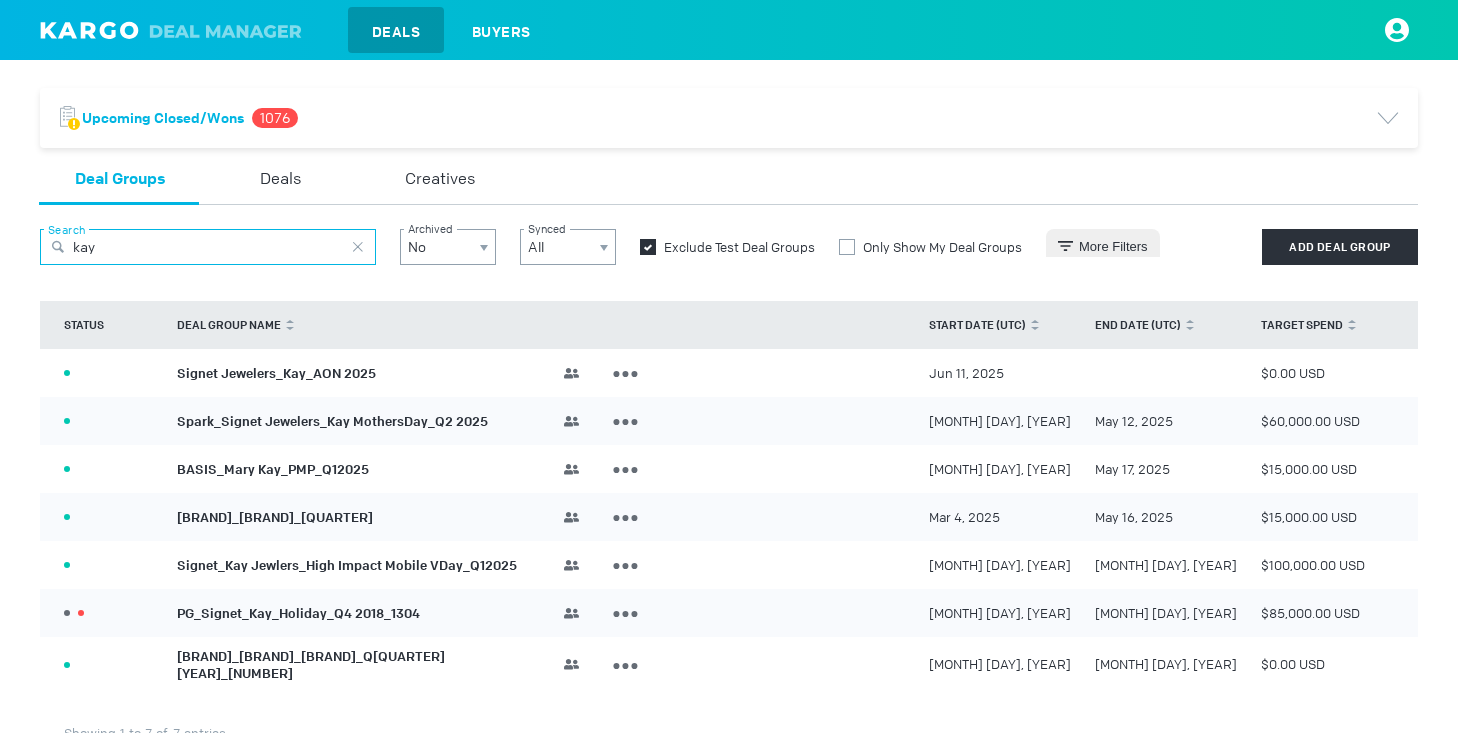 type on "kay" 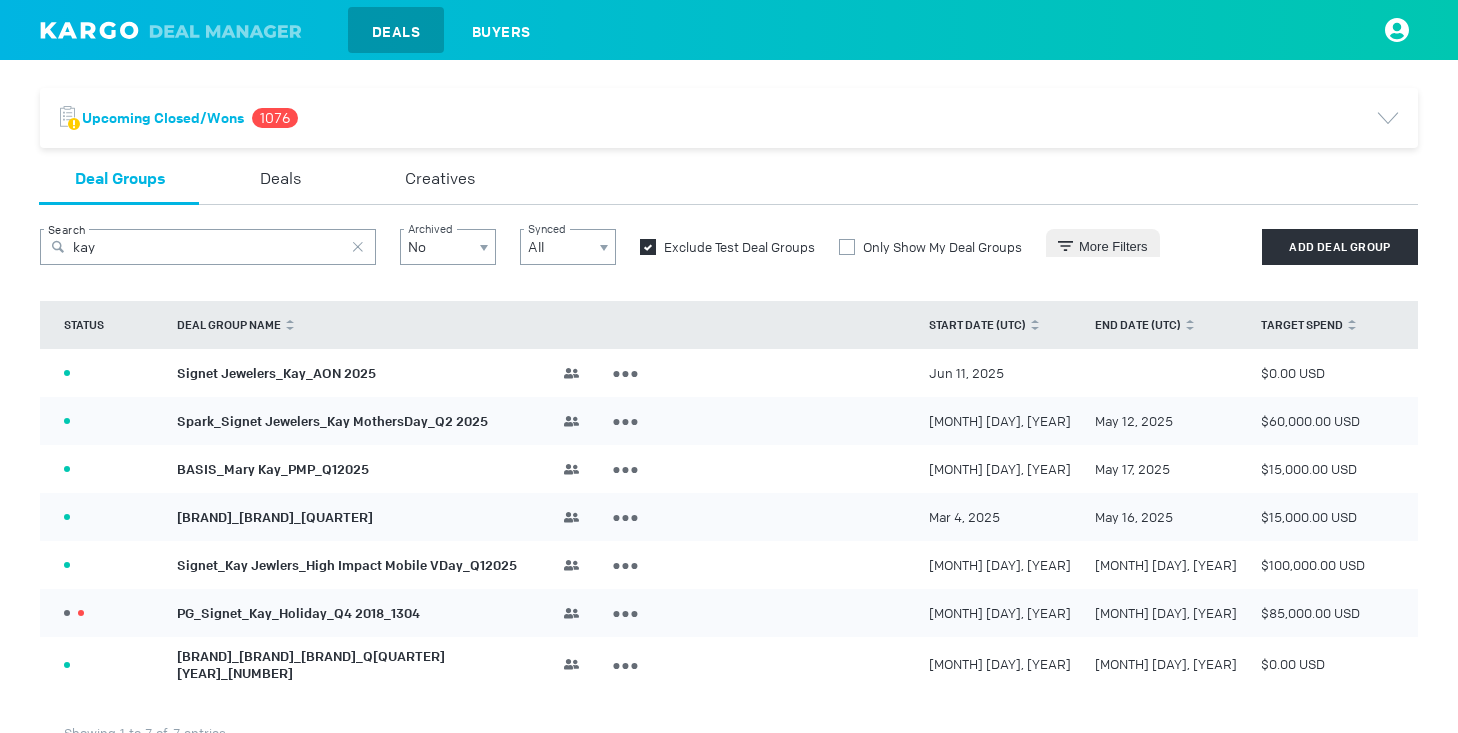 click on "Spark_Signet Jewelers_Kay MothersDay_Q2 2025" at bounding box center (332, 420) 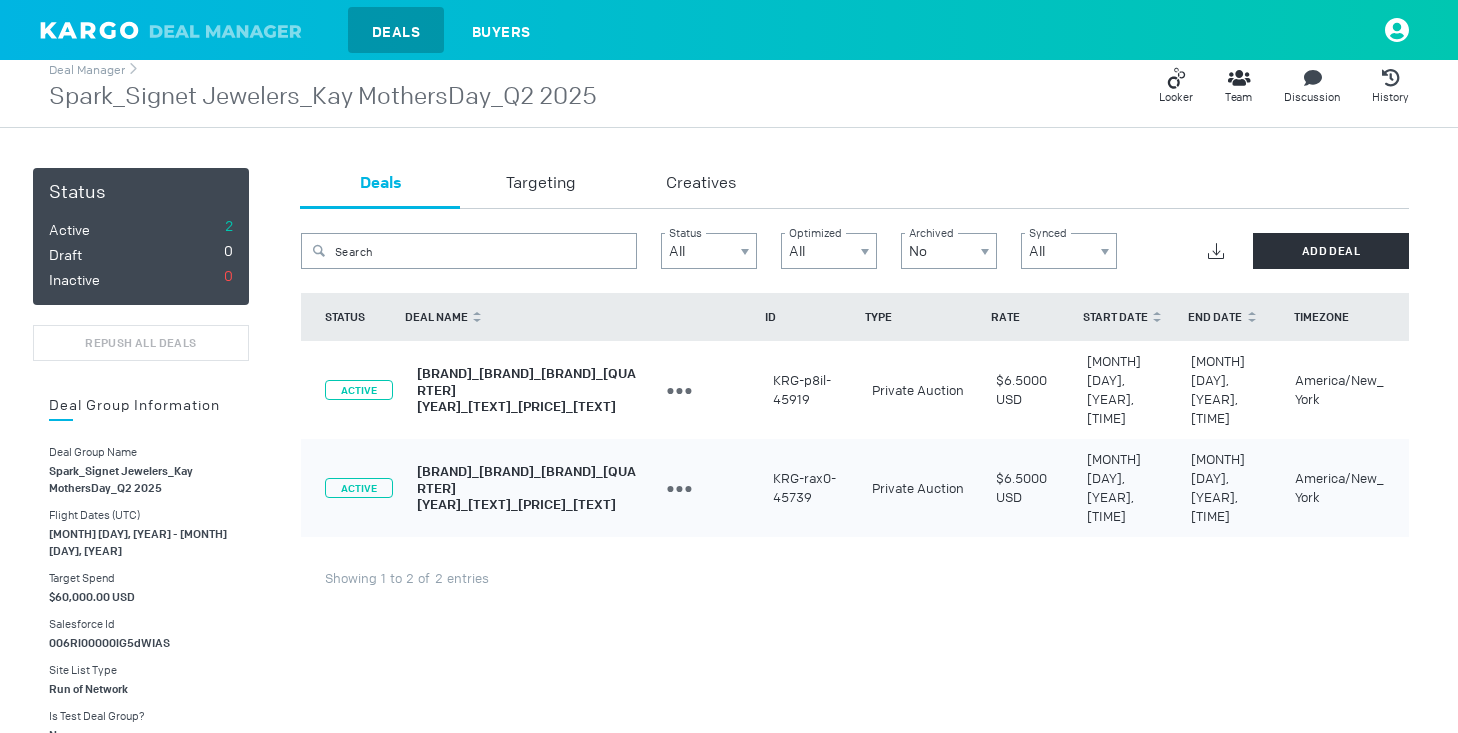 scroll, scrollTop: 19, scrollLeft: 0, axis: vertical 